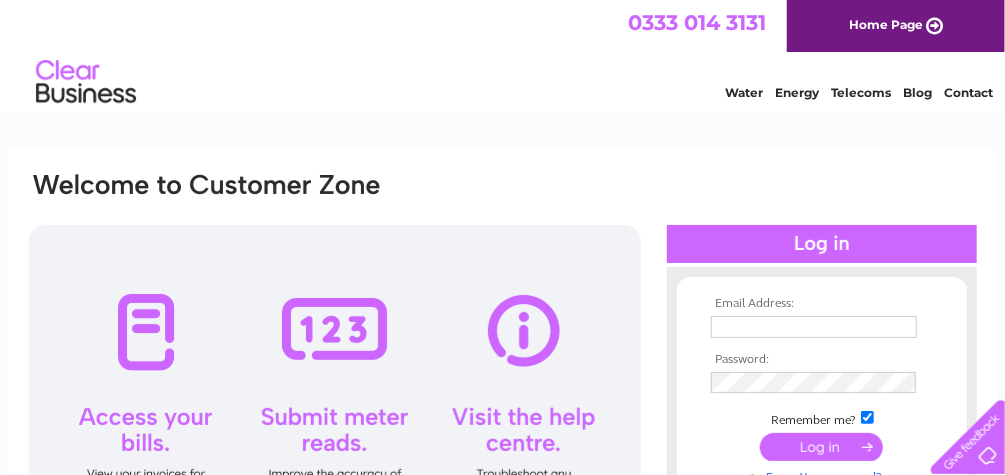 scroll, scrollTop: 0, scrollLeft: 0, axis: both 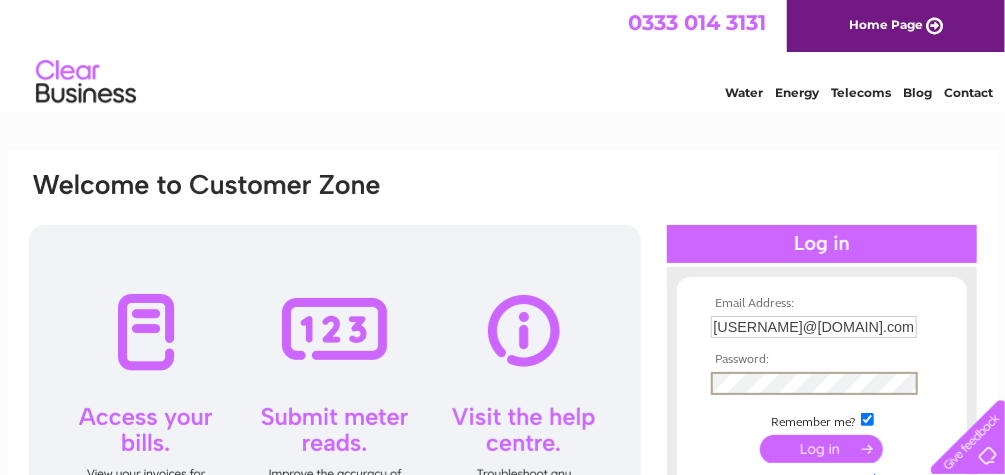click at bounding box center (821, 449) 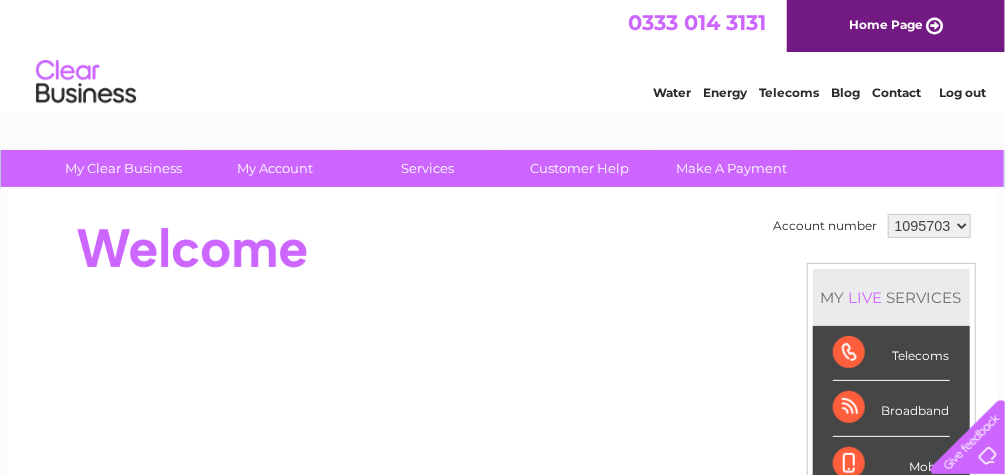 scroll, scrollTop: 0, scrollLeft: 0, axis: both 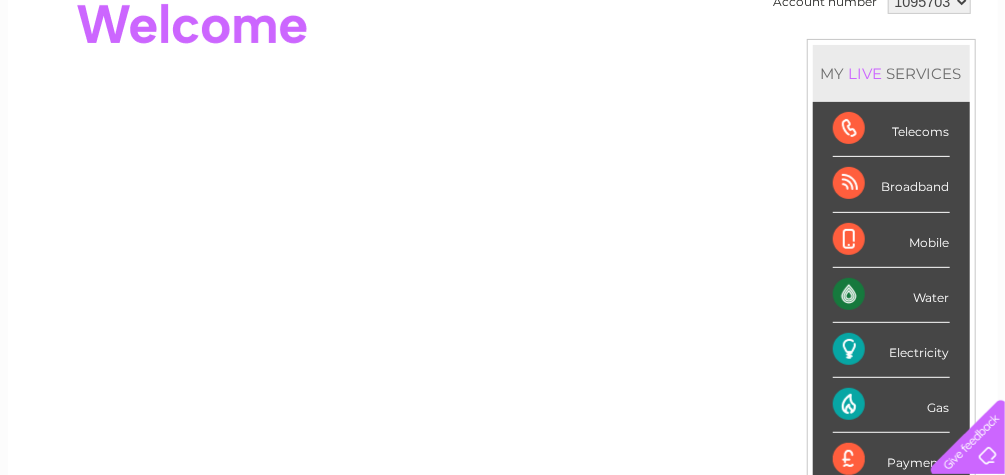 click on "Electricity" at bounding box center (891, 350) 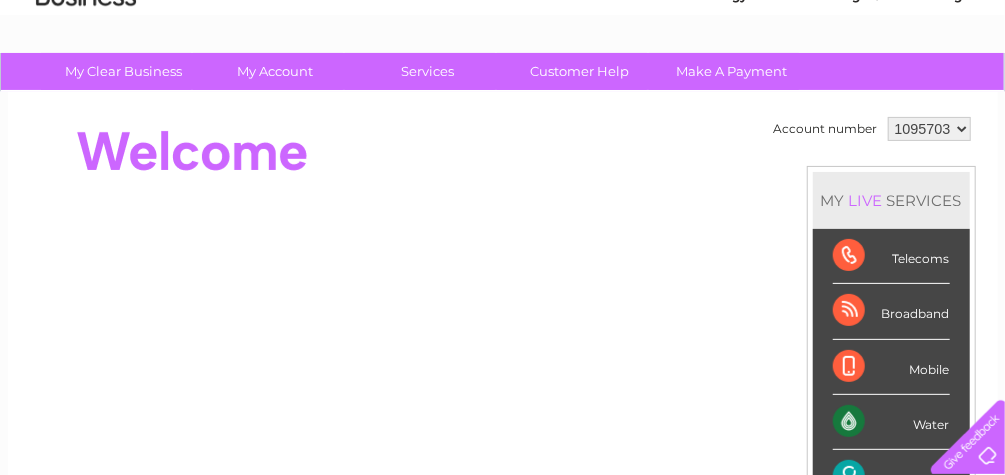 scroll, scrollTop: 96, scrollLeft: 0, axis: vertical 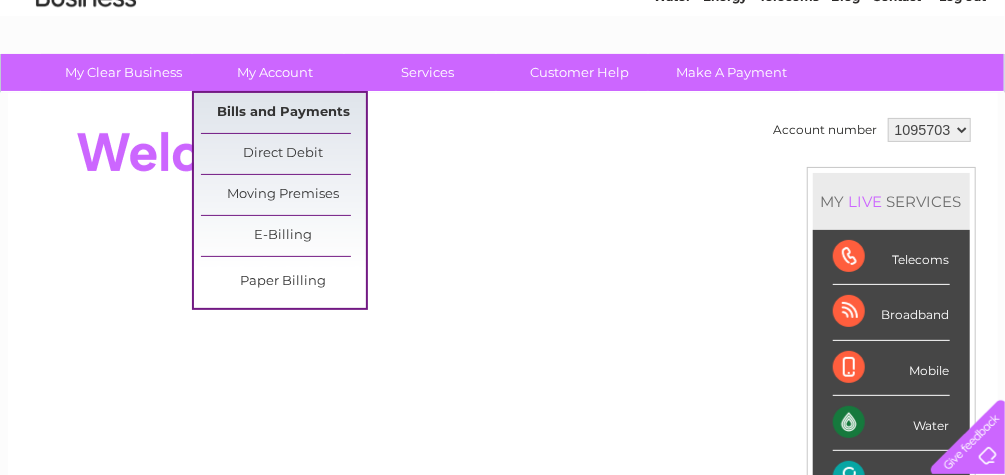 click on "Bills and Payments" at bounding box center (283, 113) 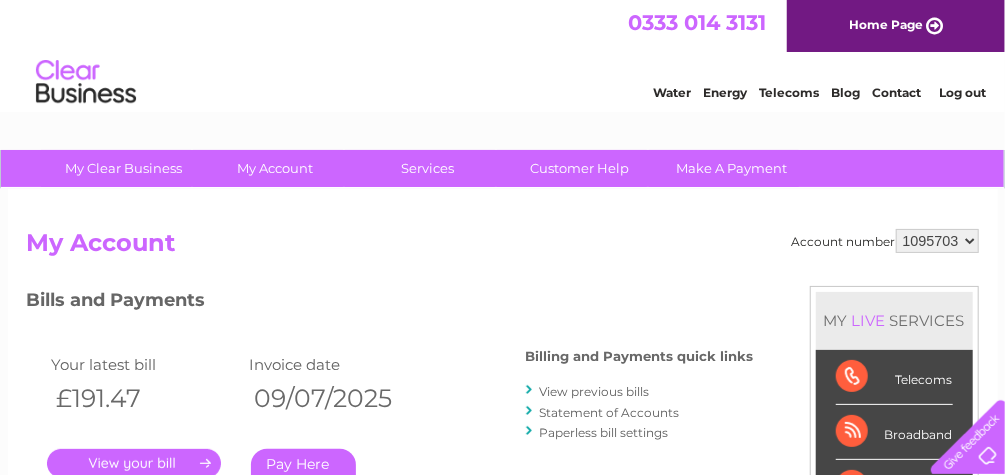 scroll, scrollTop: 0, scrollLeft: 0, axis: both 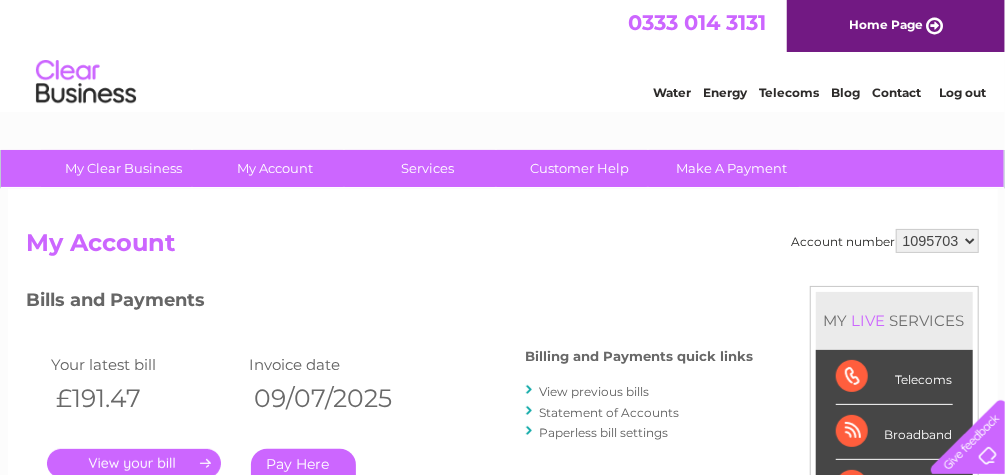 click on "Paperless bill settings" at bounding box center [604, 432] 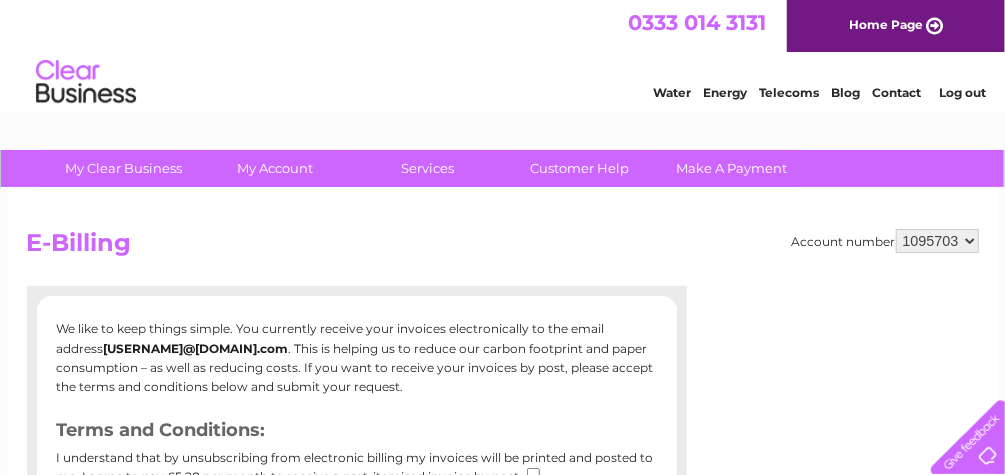 scroll, scrollTop: 0, scrollLeft: 0, axis: both 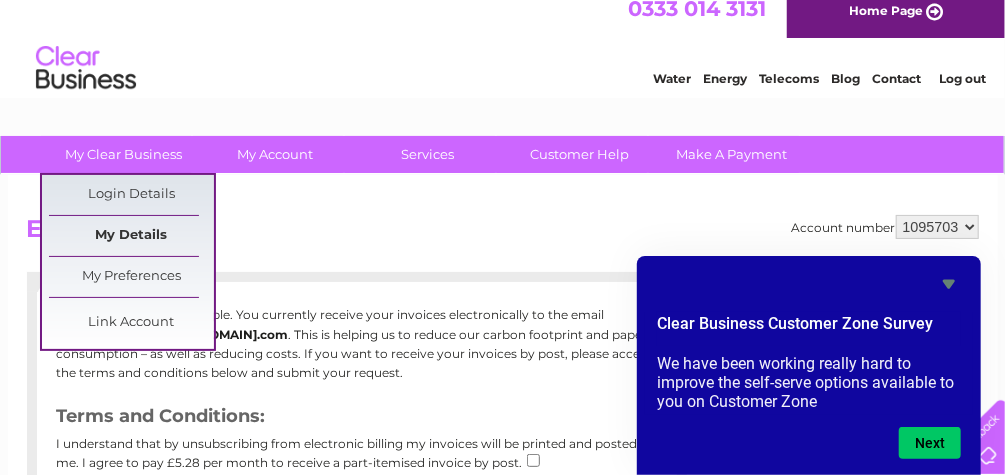 click on "My Details" at bounding box center (131, 236) 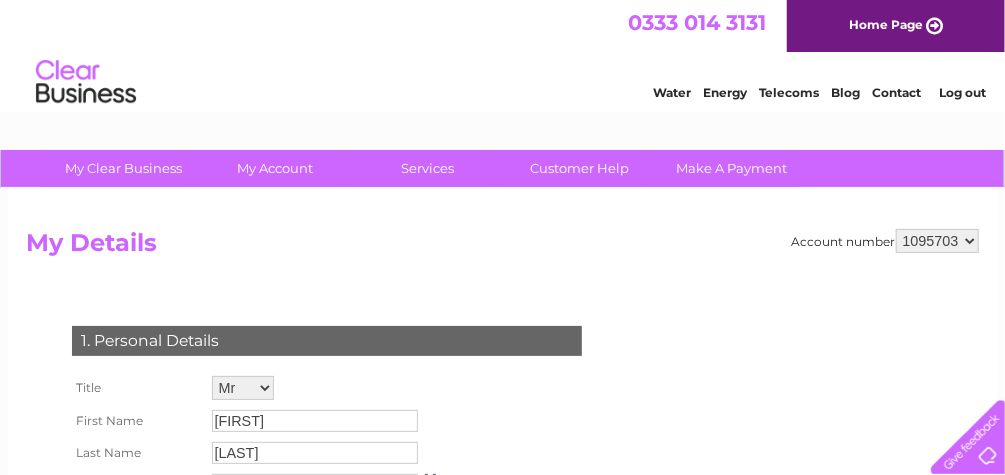 scroll, scrollTop: 0, scrollLeft: 0, axis: both 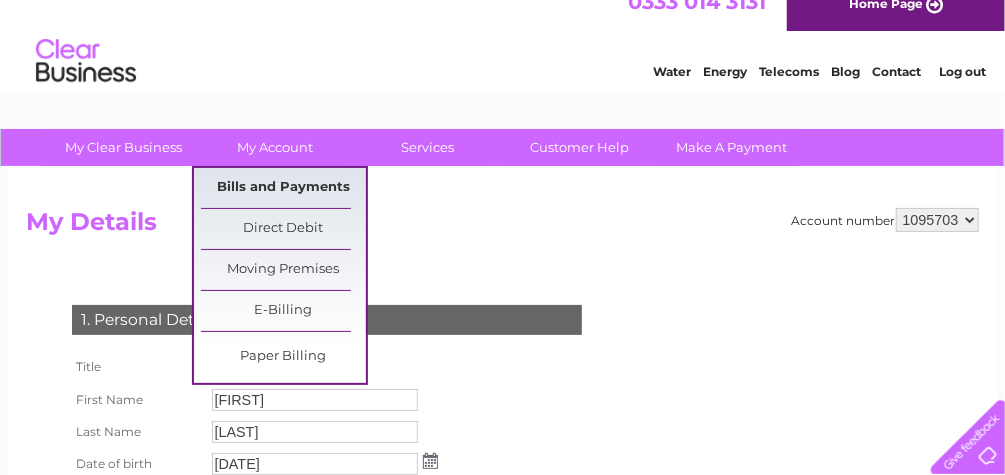 click on "Bills and Payments" at bounding box center [283, 188] 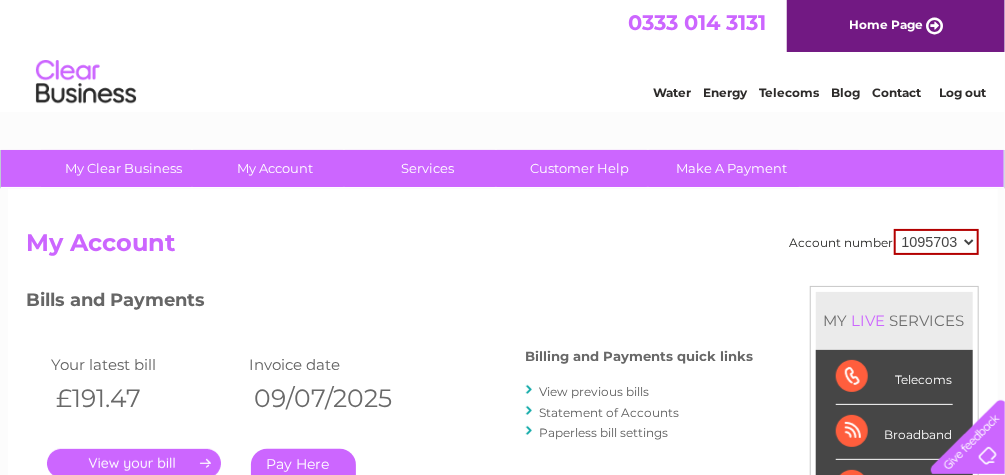 scroll, scrollTop: 0, scrollLeft: 0, axis: both 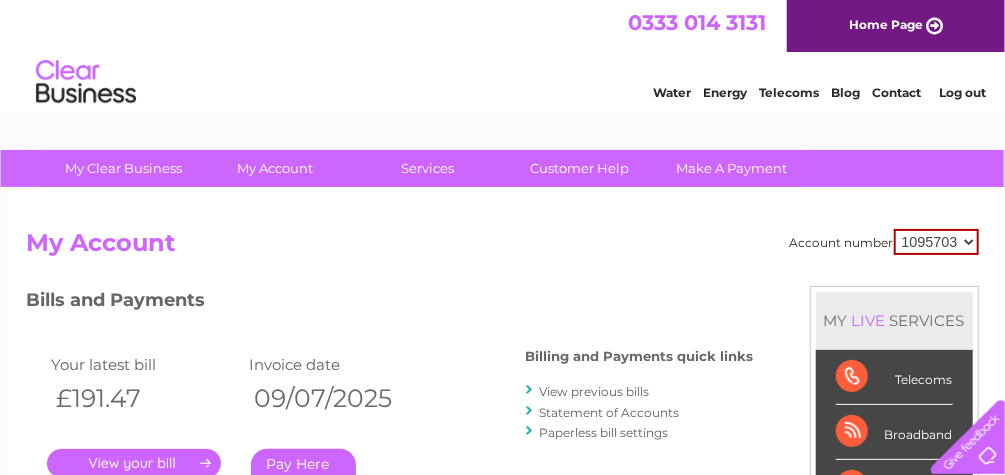 click on "Statement of Accounts" at bounding box center (610, 412) 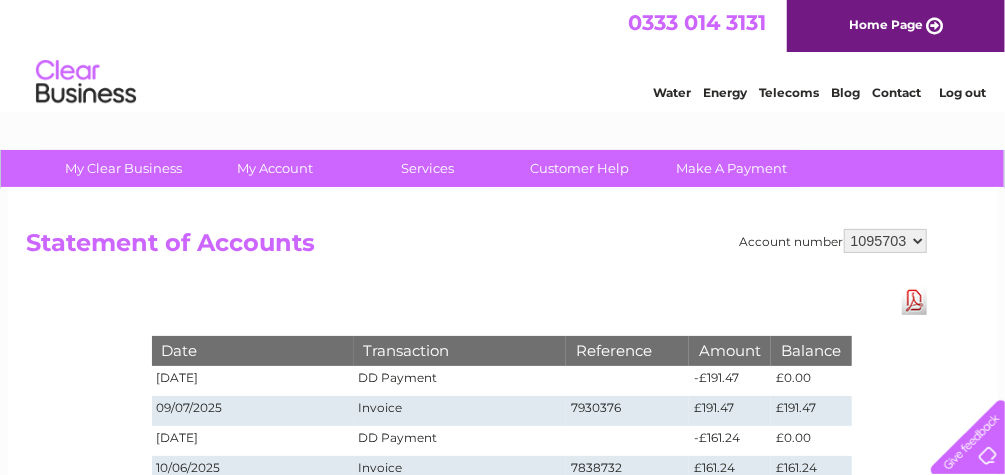 scroll, scrollTop: 0, scrollLeft: 0, axis: both 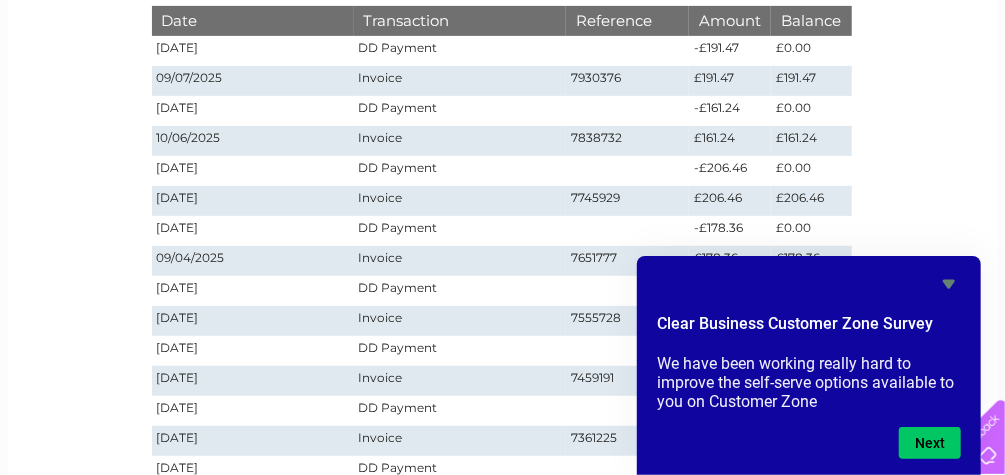 click on "09/04/2025" at bounding box center (253, 261) 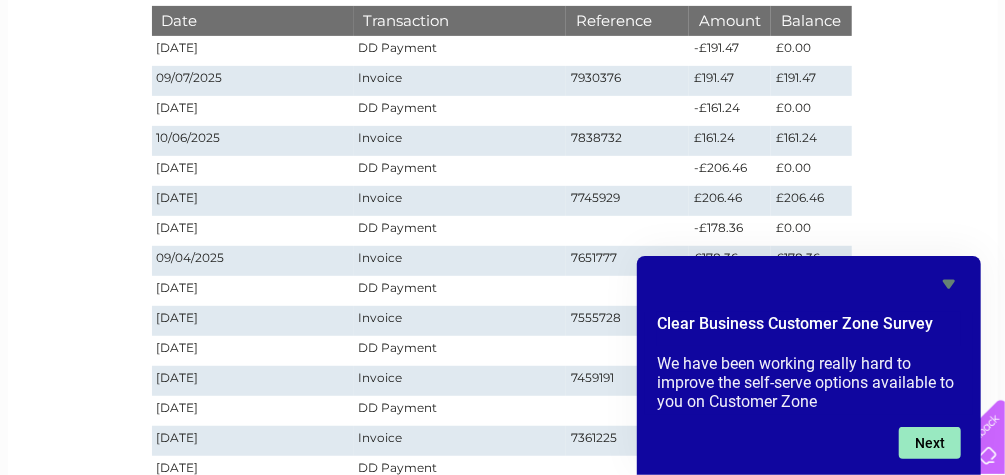 click on "Next" at bounding box center (930, 443) 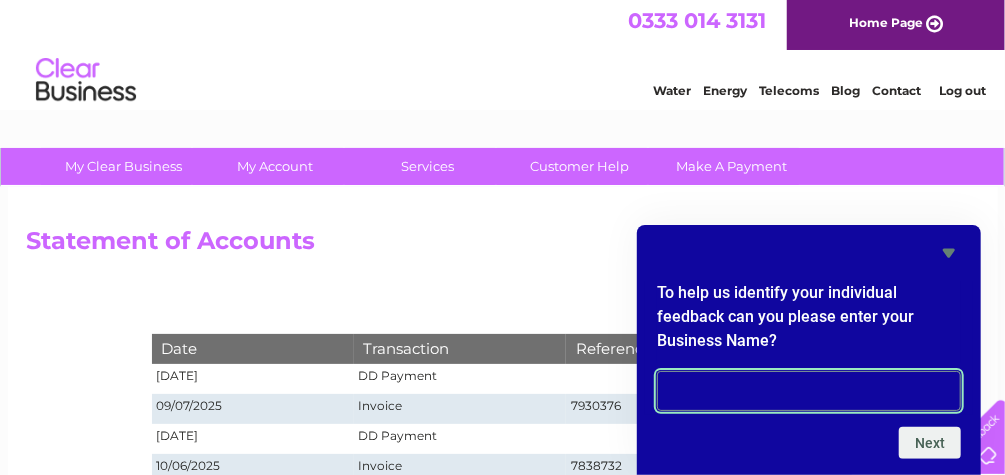 scroll, scrollTop: 0, scrollLeft: 0, axis: both 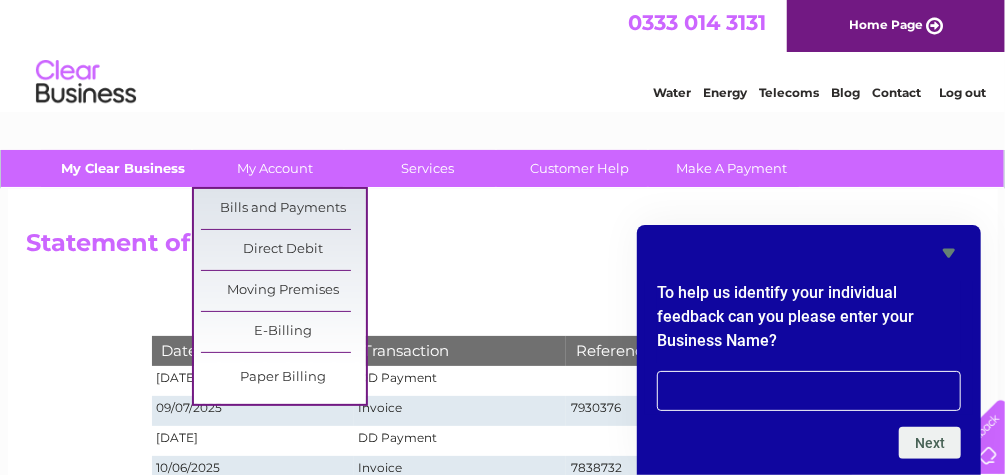 click on "My Clear Business" at bounding box center (123, 168) 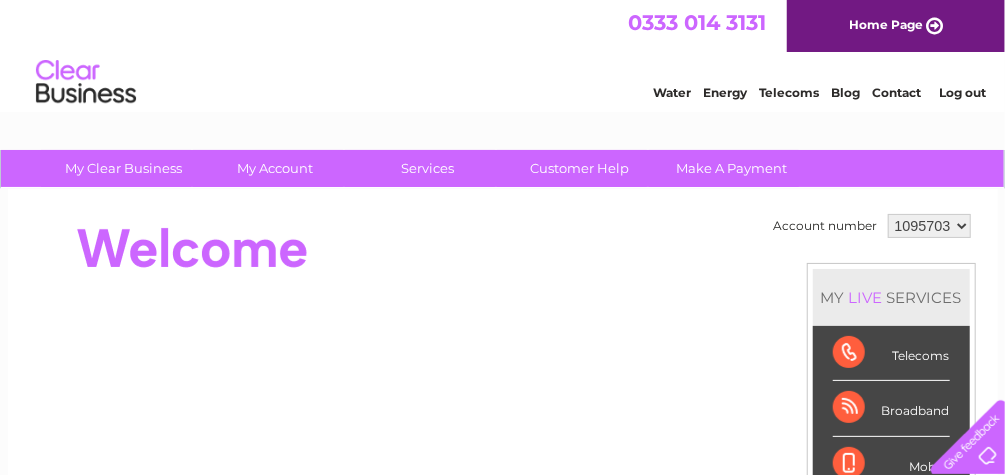 scroll, scrollTop: 0, scrollLeft: 0, axis: both 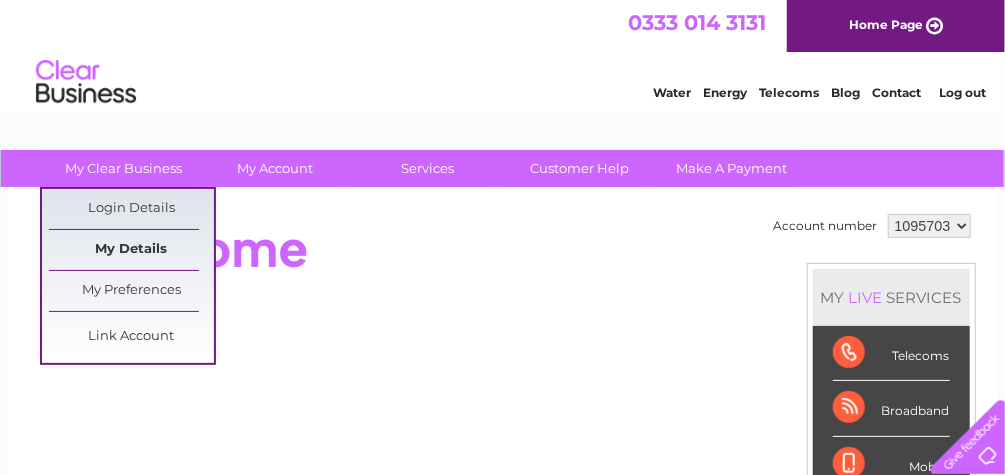 click on "My Details" at bounding box center [131, 250] 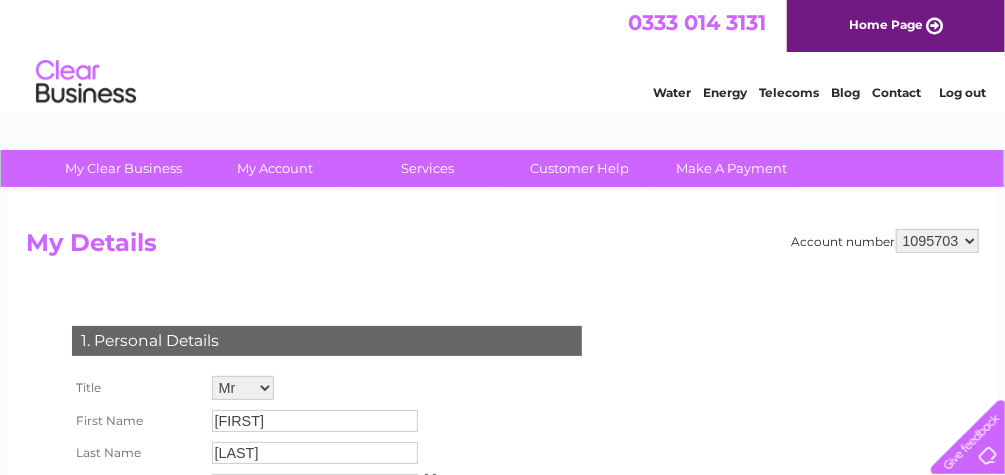 scroll, scrollTop: 0, scrollLeft: 0, axis: both 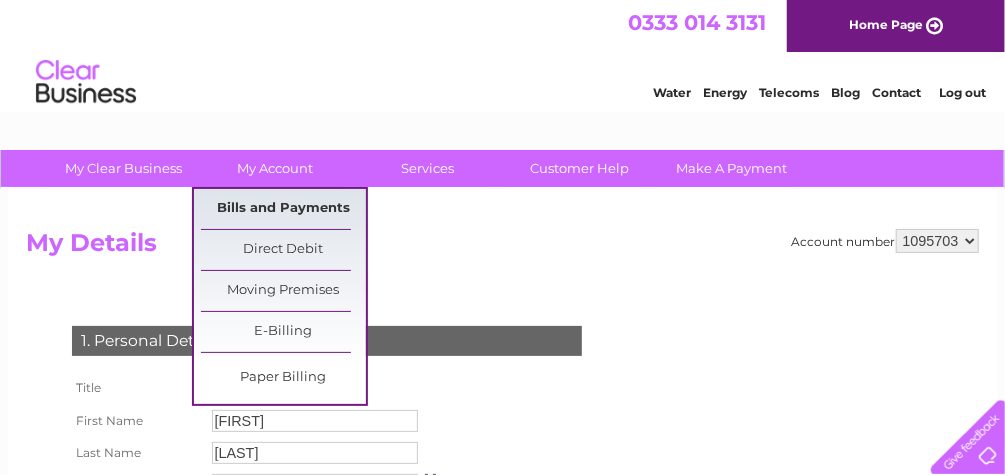 click on "Bills and Payments" at bounding box center [283, 209] 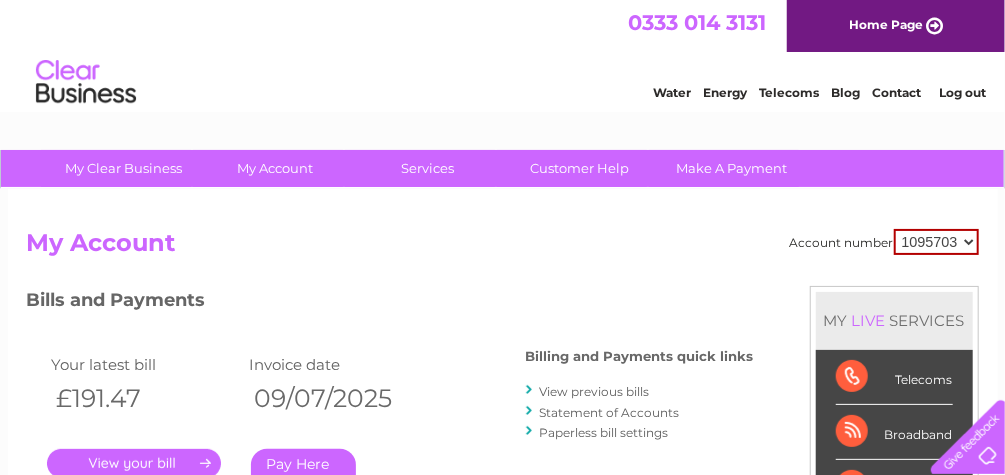scroll, scrollTop: 0, scrollLeft: 0, axis: both 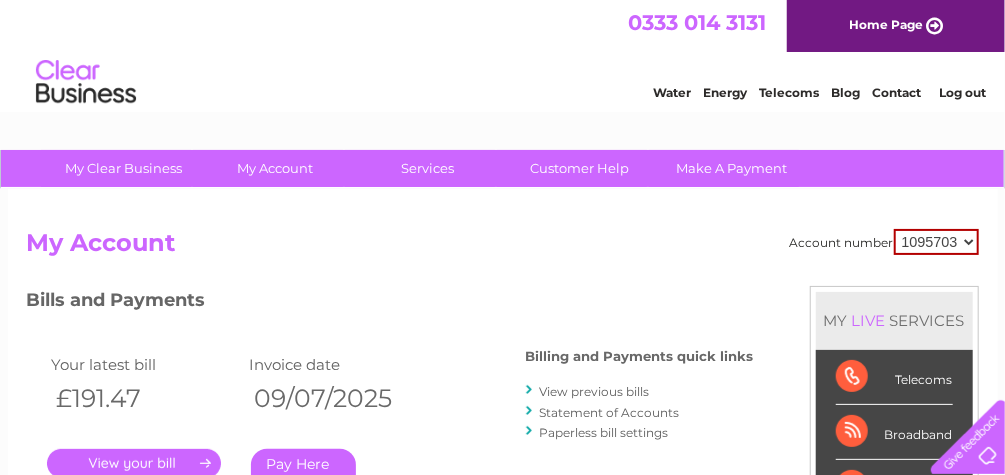 click on "Statement of Accounts" at bounding box center (610, 412) 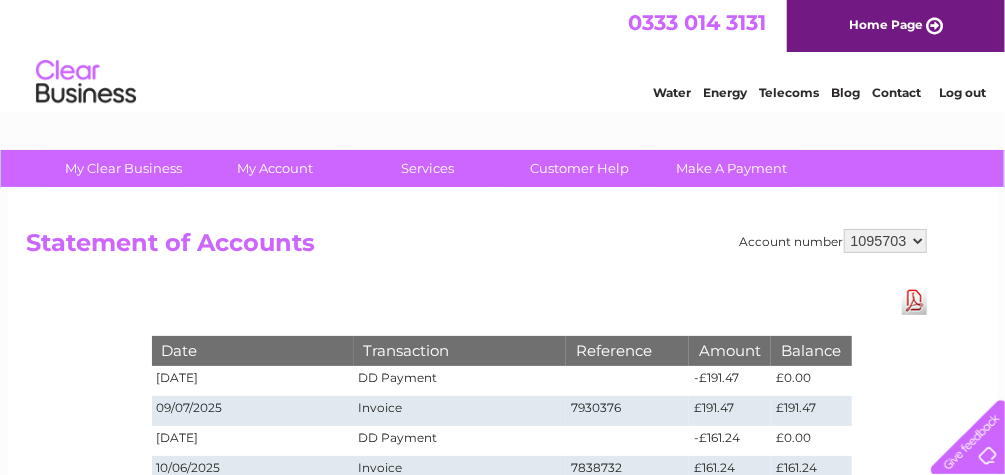 scroll, scrollTop: 0, scrollLeft: 0, axis: both 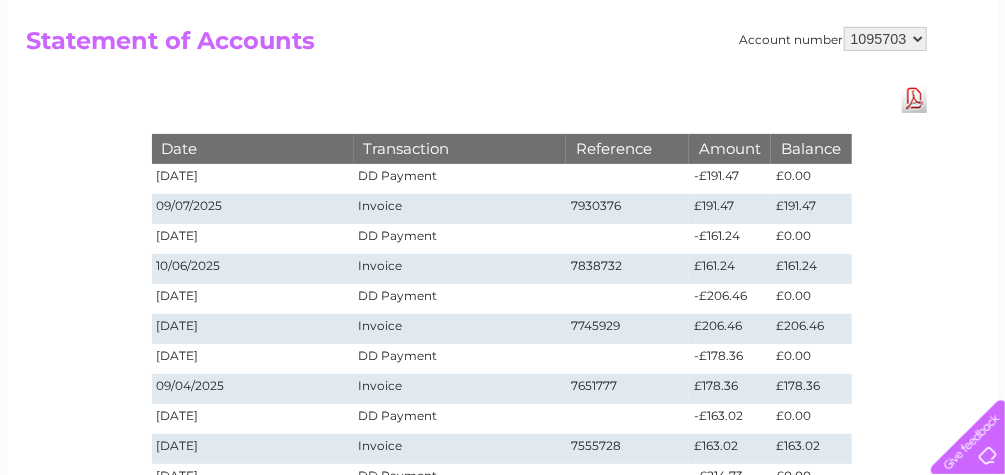 click on "Invoice" at bounding box center [460, 269] 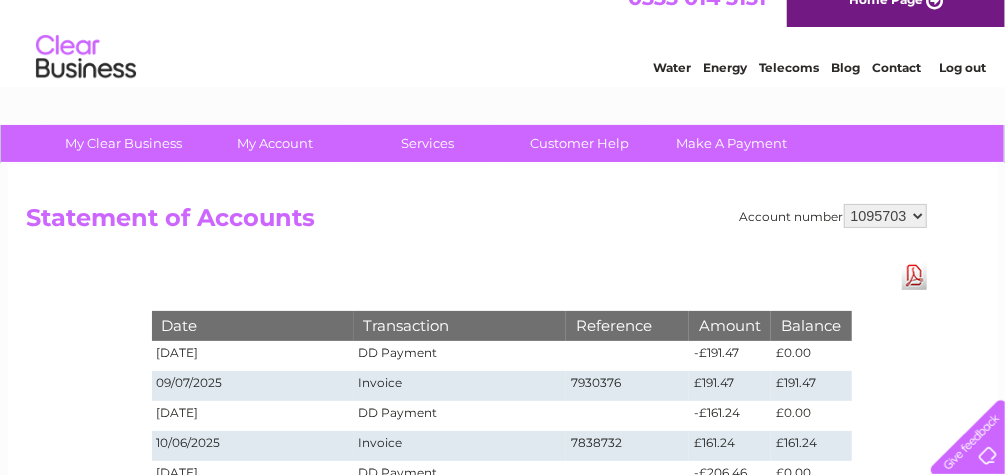 scroll, scrollTop: 0, scrollLeft: 0, axis: both 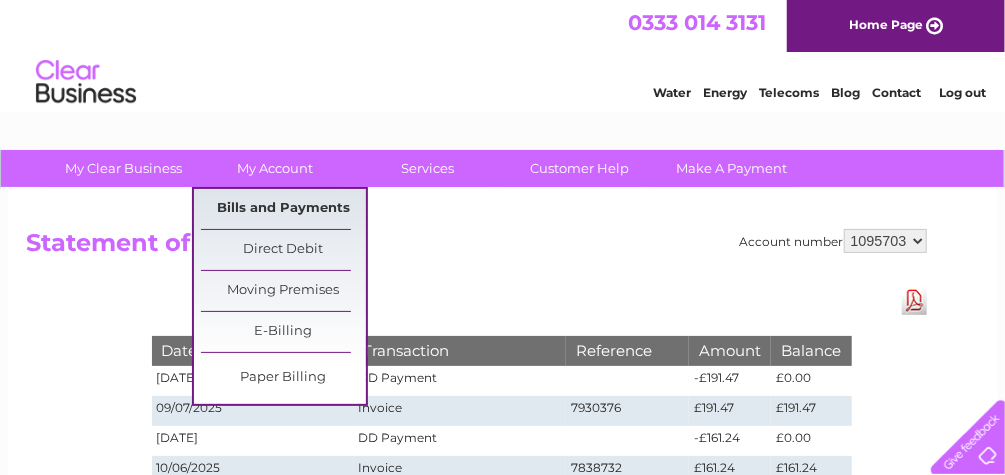 click on "Bills and Payments" at bounding box center (283, 209) 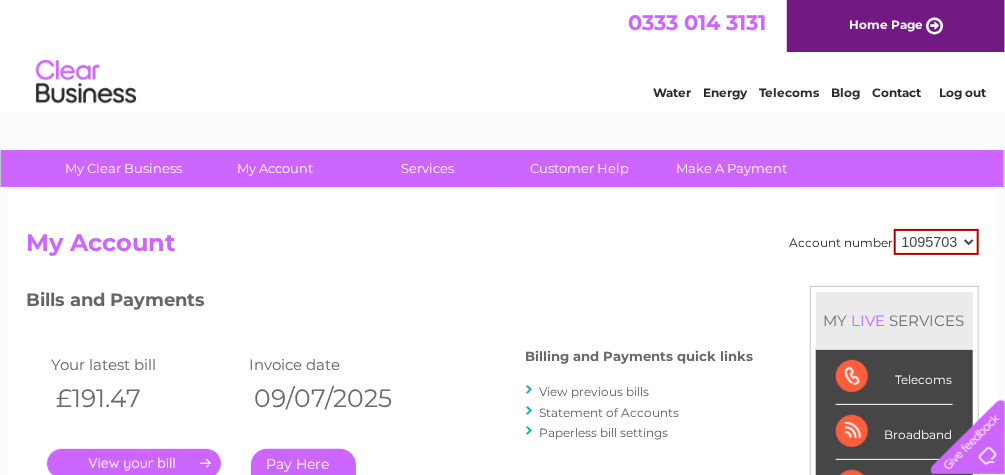 scroll, scrollTop: 0, scrollLeft: 0, axis: both 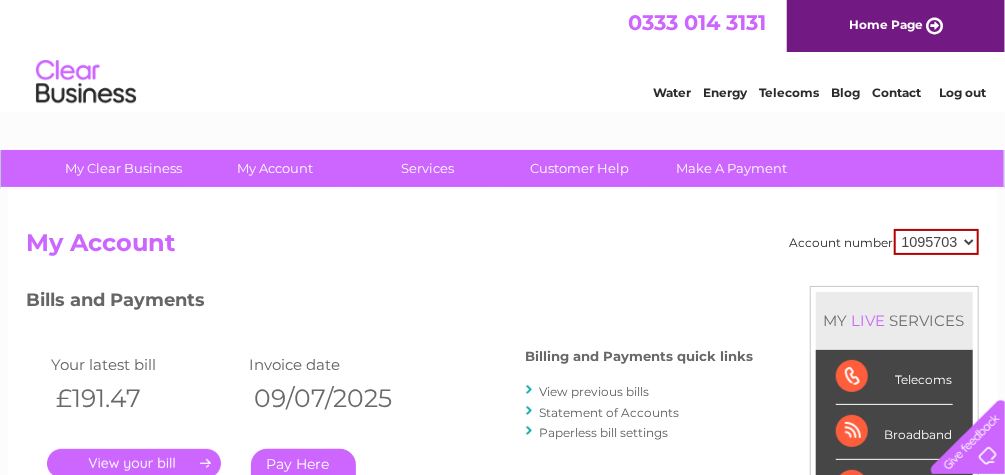 click on "View previous bills" at bounding box center (595, 391) 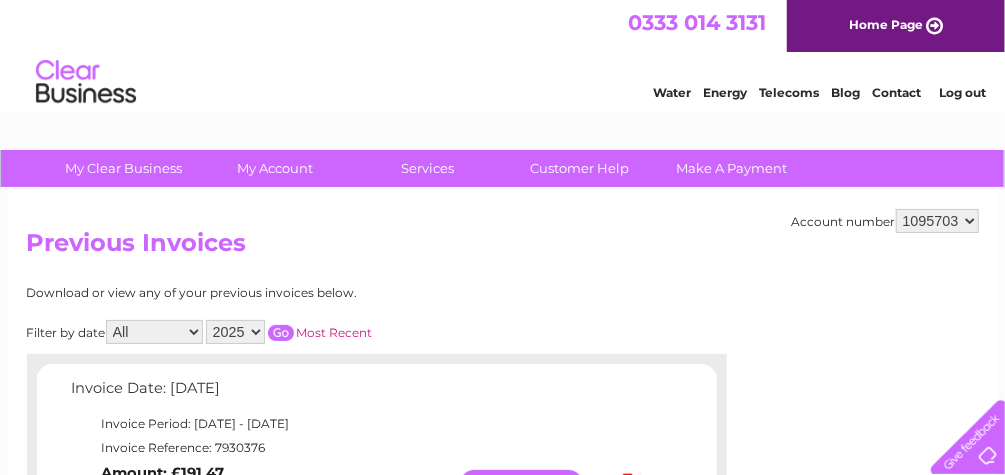 scroll, scrollTop: 0, scrollLeft: 0, axis: both 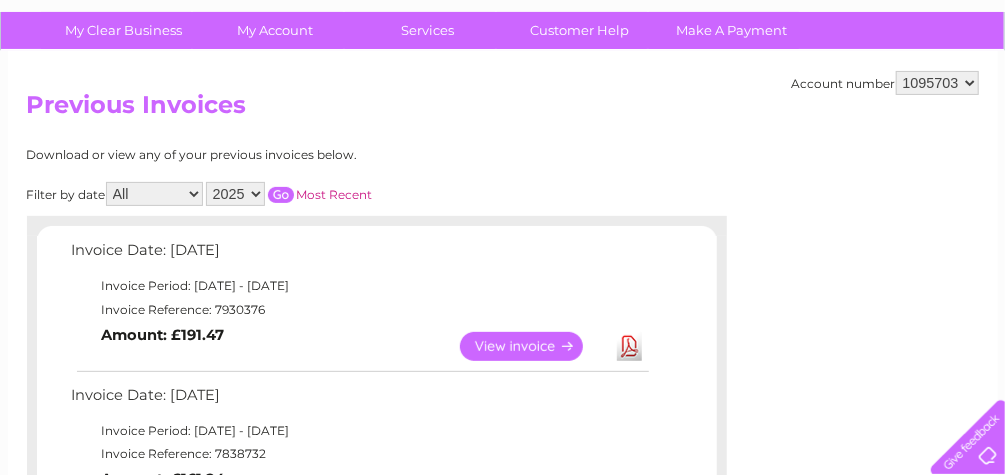 click on "All
January
February
March
April
May
June
July
August
September
October
November
December" at bounding box center [154, 194] 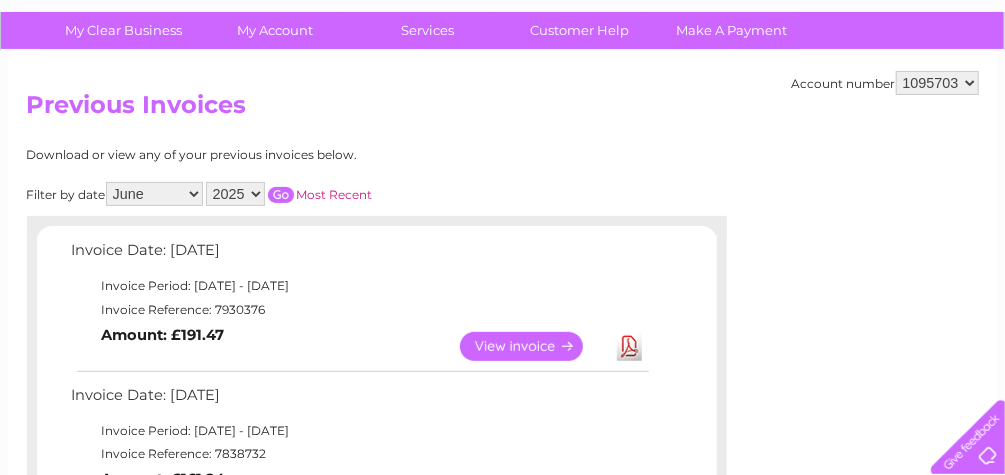 click on "All
January
February
March
April
May
June
July
August
September
October
November
December" at bounding box center [154, 194] 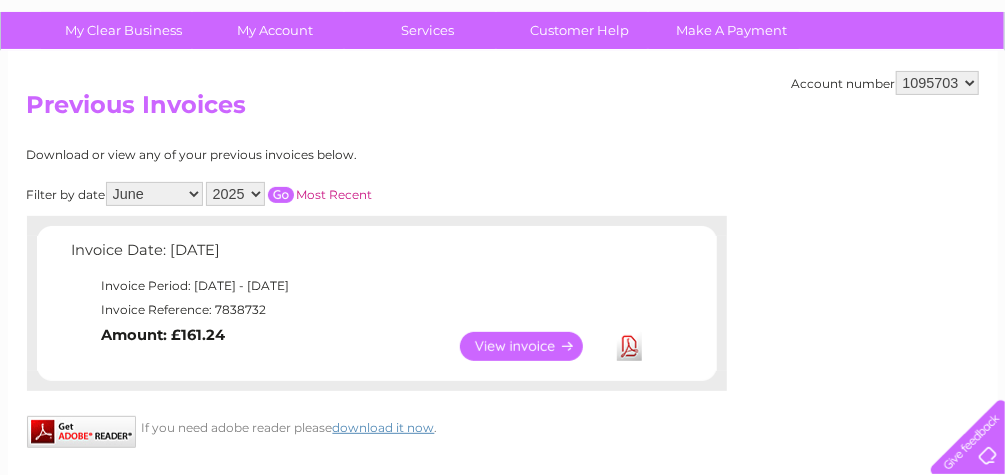 click on "View" at bounding box center (533, 346) 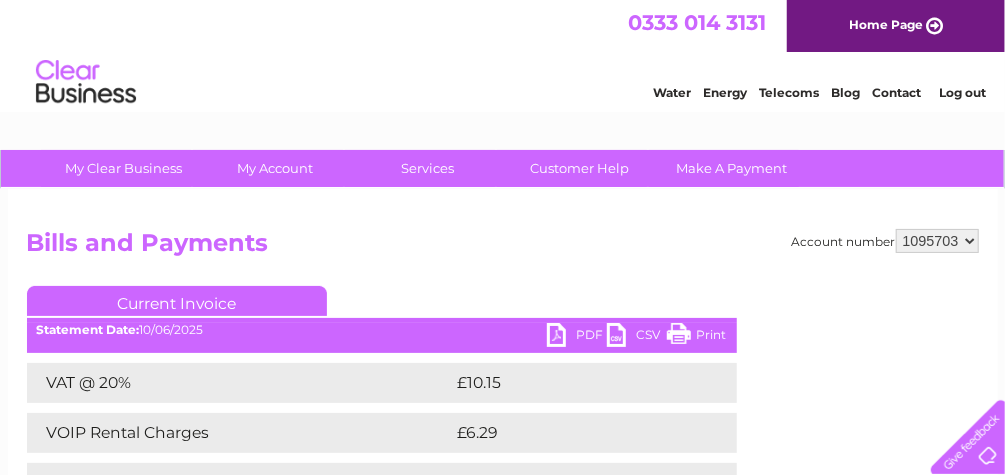 scroll, scrollTop: 0, scrollLeft: 0, axis: both 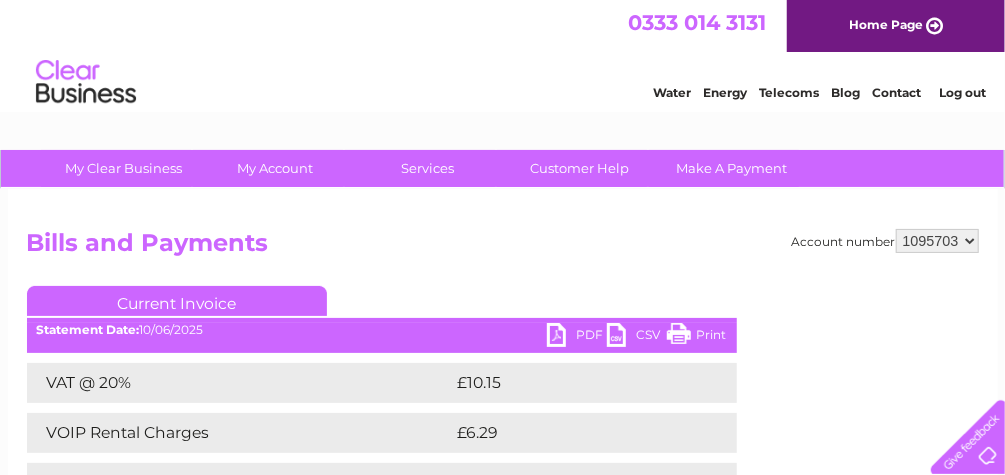 drag, startPoint x: 680, startPoint y: 331, endPoint x: 125, endPoint y: 378, distance: 556.9865 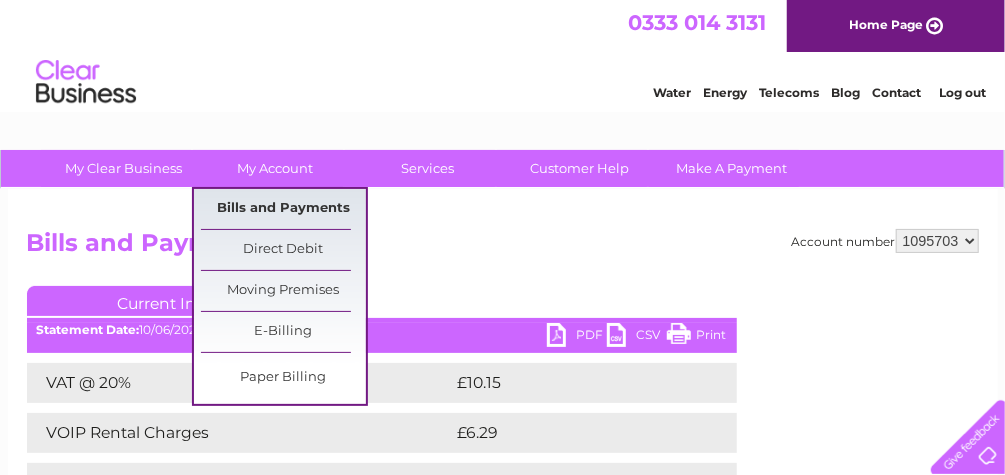 click on "Bills and Payments" at bounding box center (283, 209) 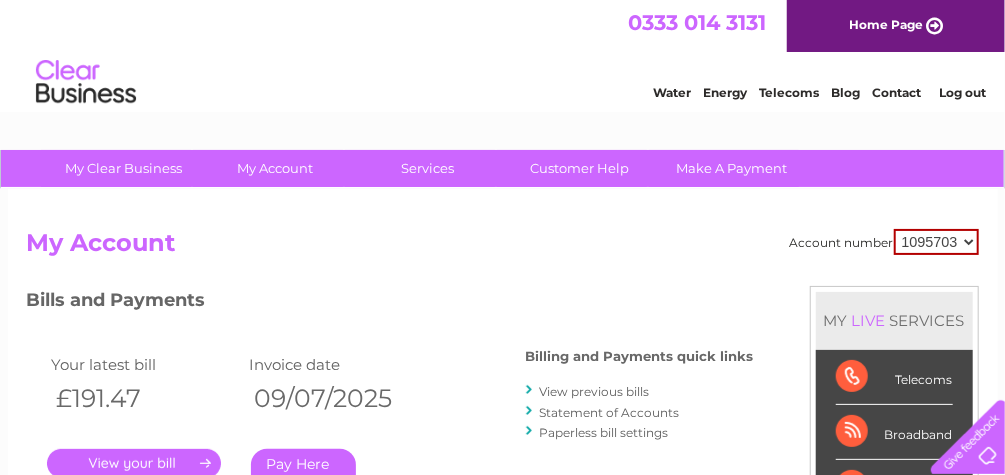 scroll, scrollTop: 0, scrollLeft: 0, axis: both 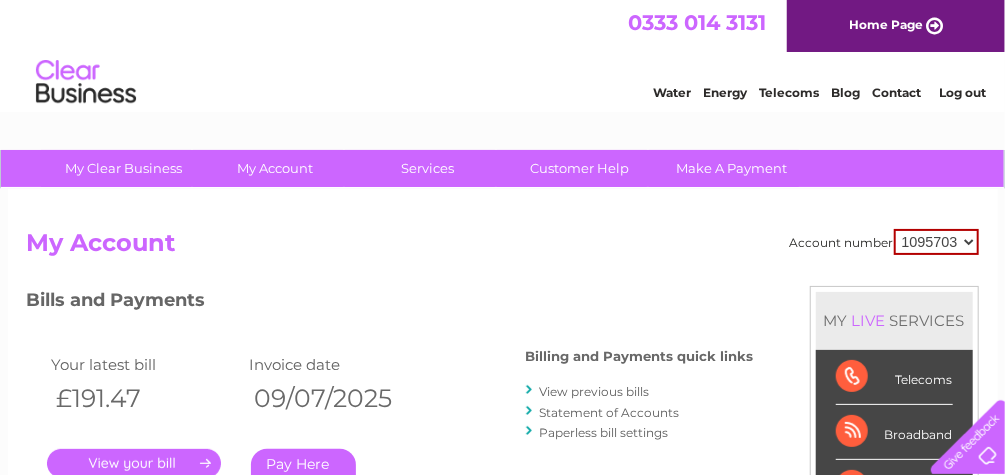 click on "View previous bills" at bounding box center [595, 391] 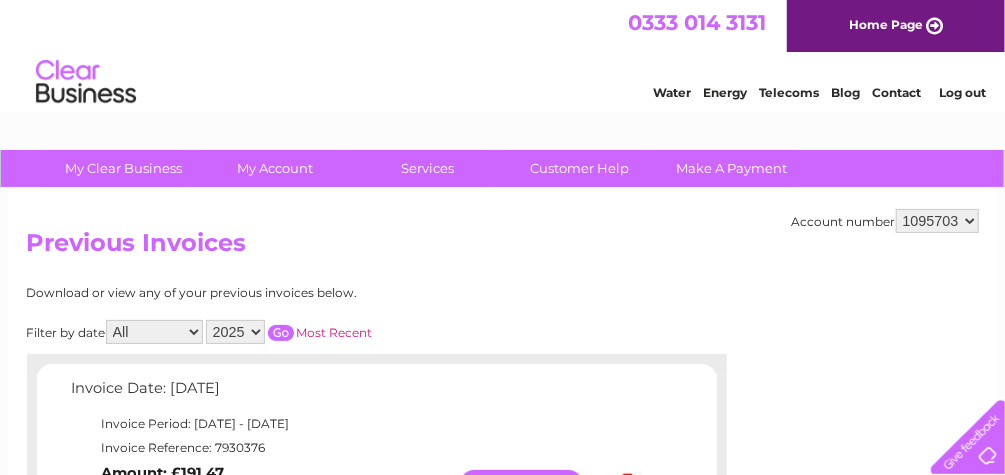 scroll, scrollTop: 0, scrollLeft: 0, axis: both 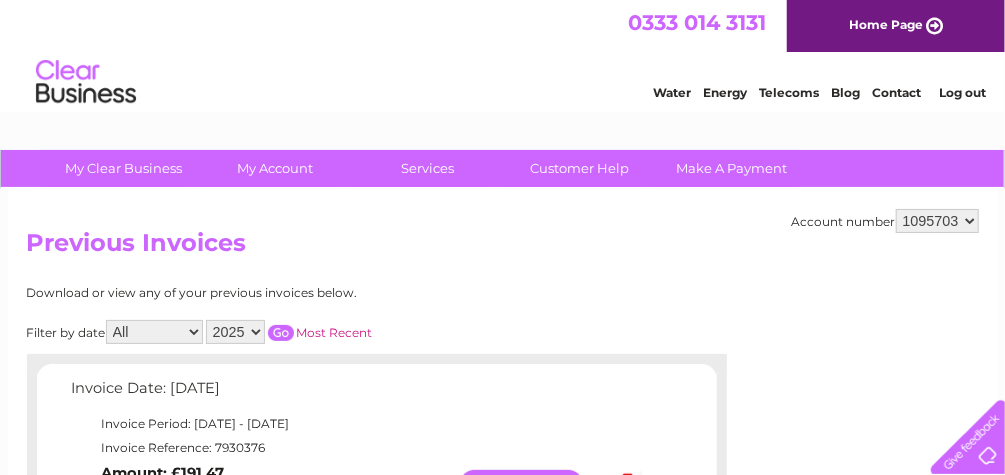 click on "All
January
February
March
April
May
June
July
August
September
October
November
December" at bounding box center (154, 332) 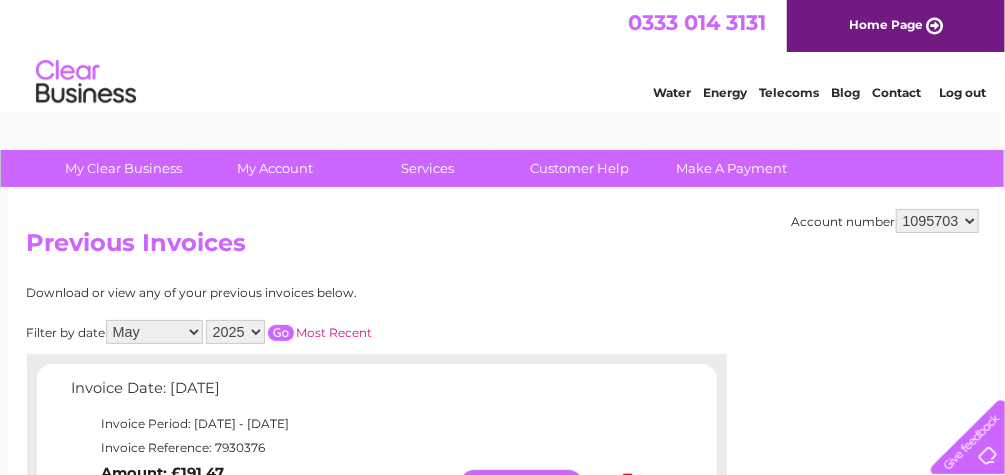 click on "All
January
February
March
April
May
June
July
August
September
October
November
December" at bounding box center (154, 332) 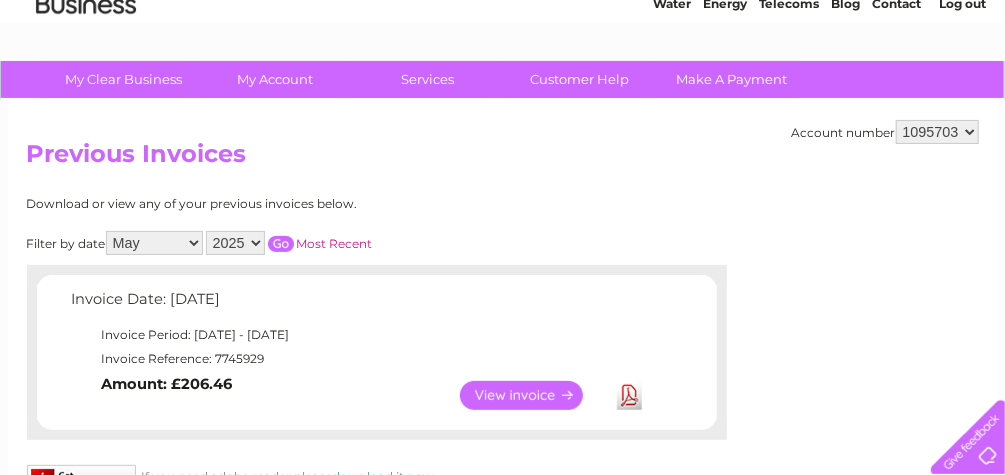 scroll, scrollTop: 96, scrollLeft: 0, axis: vertical 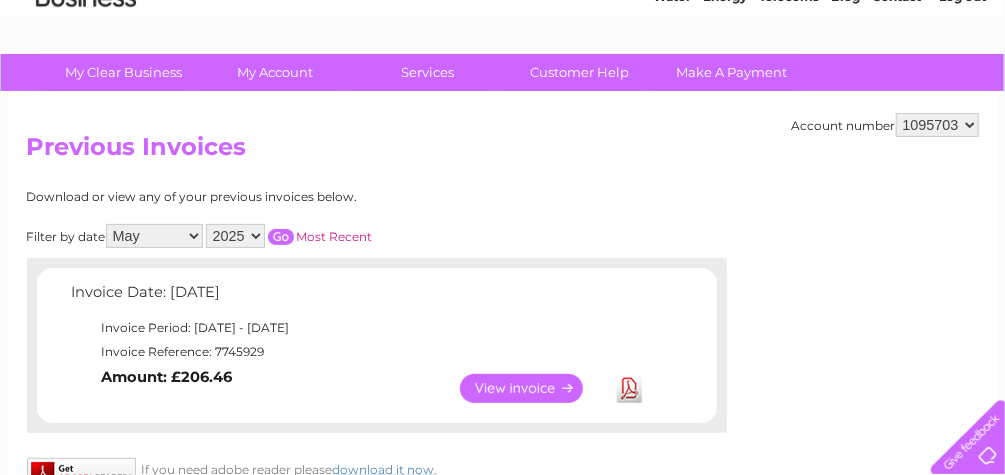 click on "View" at bounding box center (533, 388) 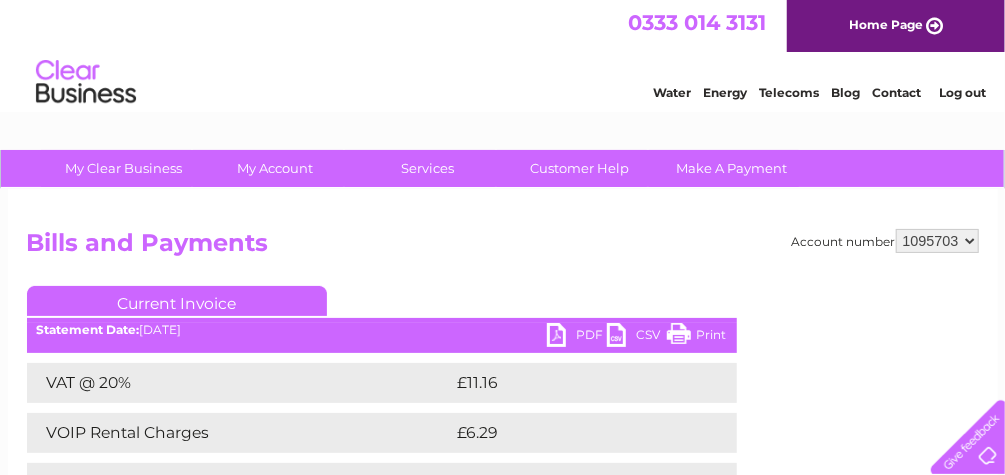 scroll, scrollTop: 0, scrollLeft: 0, axis: both 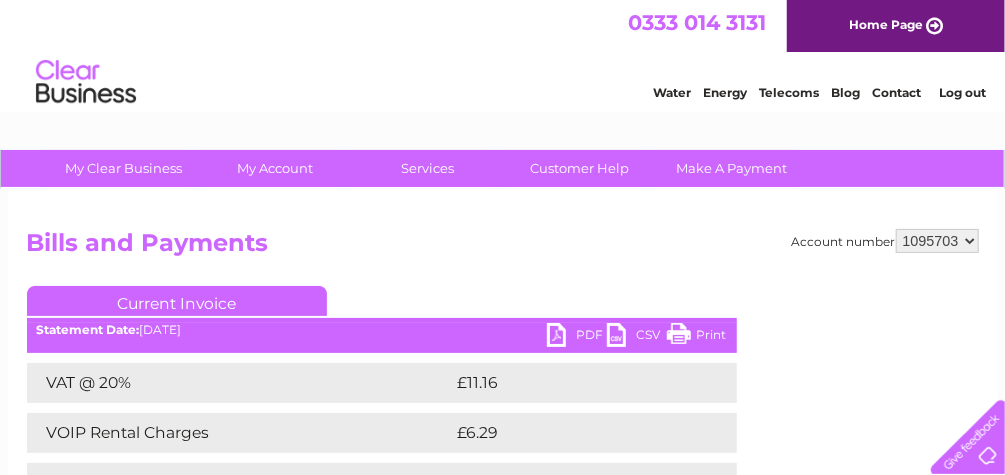 click on "Print" at bounding box center [697, 337] 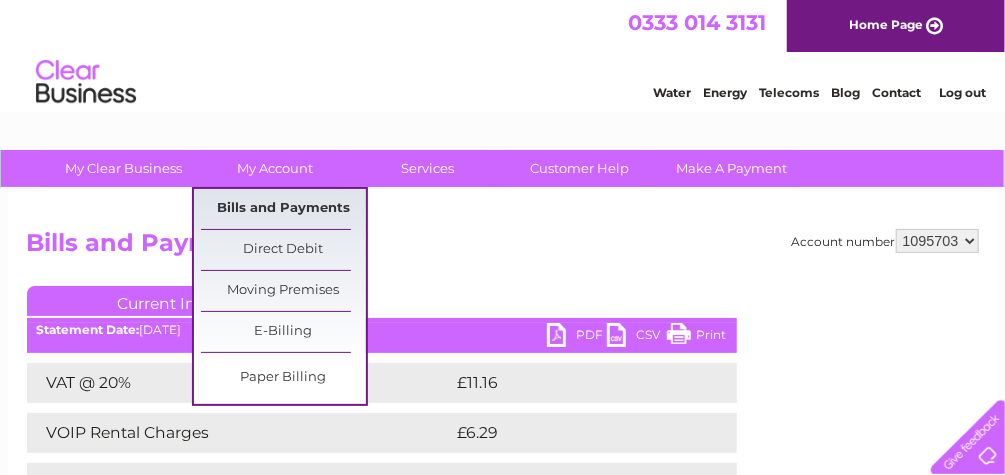 click on "Bills and Payments" at bounding box center [283, 209] 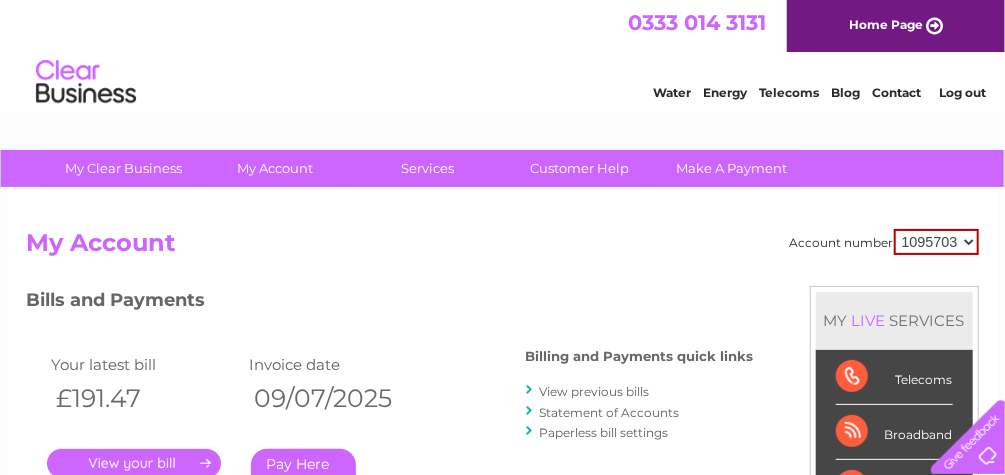 scroll, scrollTop: 0, scrollLeft: 0, axis: both 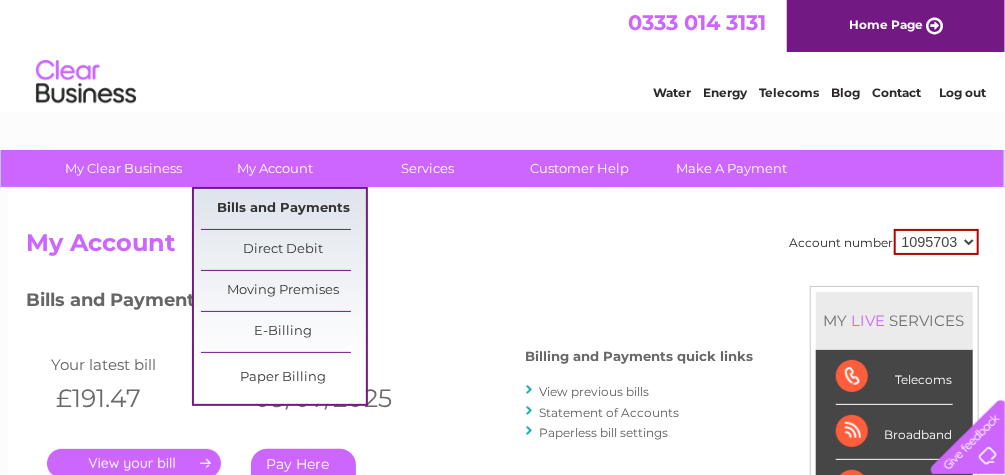click on "Bills and Payments" at bounding box center (283, 209) 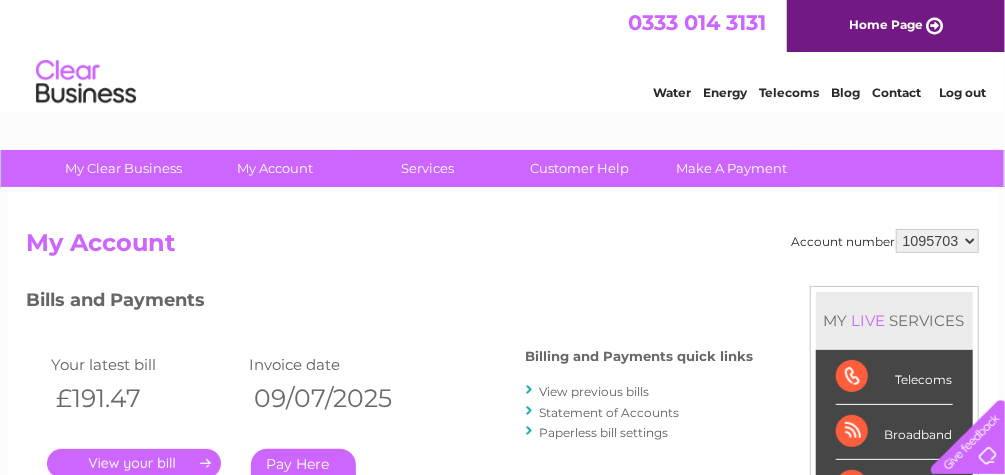 scroll, scrollTop: 0, scrollLeft: 0, axis: both 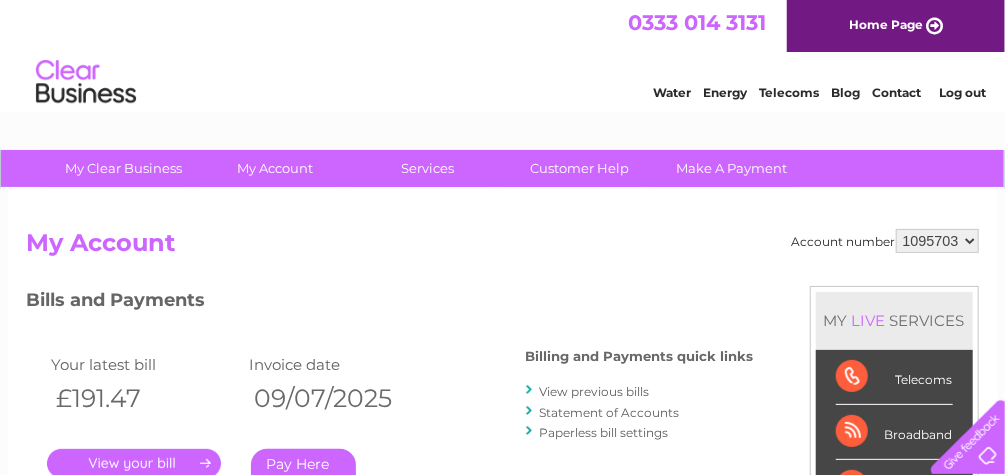 click on "View previous bills" at bounding box center [595, 391] 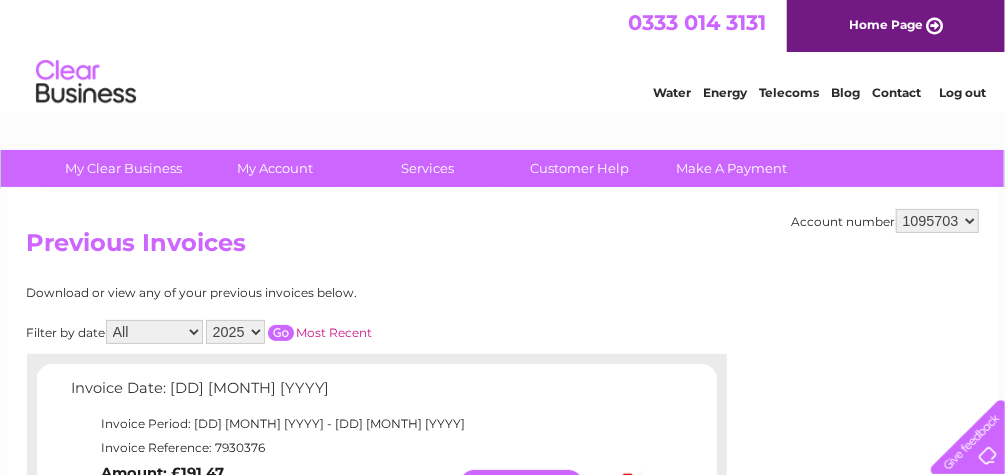 scroll, scrollTop: 0, scrollLeft: 0, axis: both 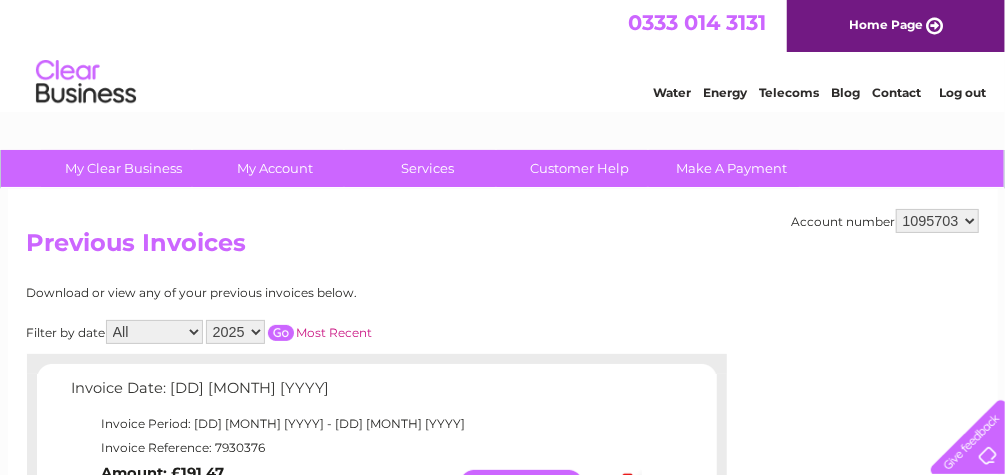 click on "All
January
February
March
April
May
June
July
August
September
October
November
December" at bounding box center [154, 332] 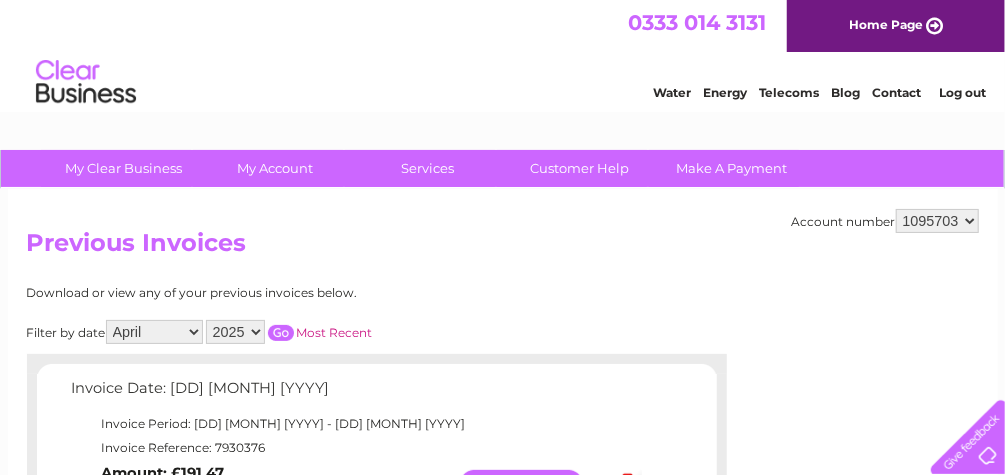 click on "All
January
February
March
April
May
June
July
August
September
October
November
December" at bounding box center (154, 332) 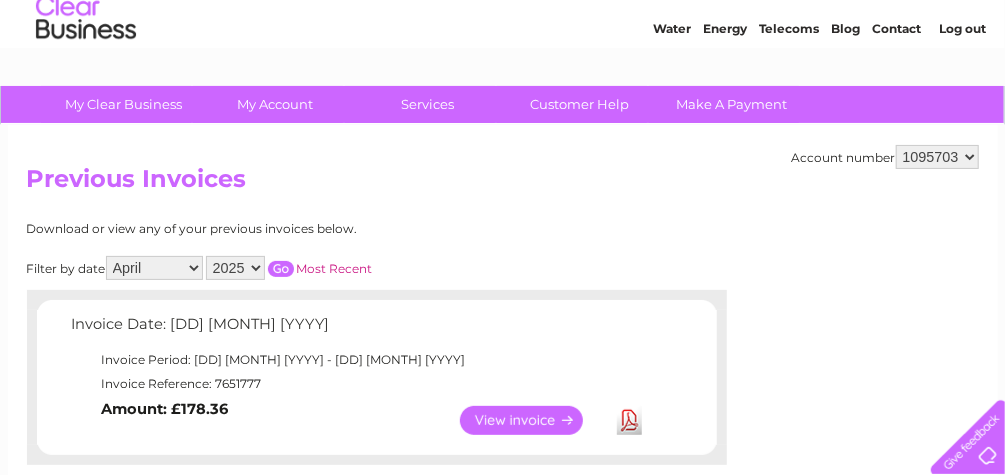 scroll, scrollTop: 96, scrollLeft: 0, axis: vertical 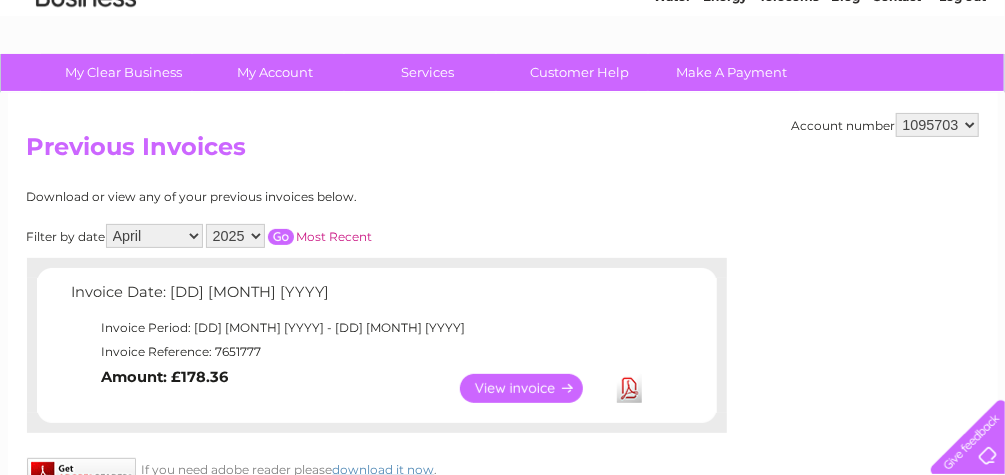 click on "View" at bounding box center [533, 388] 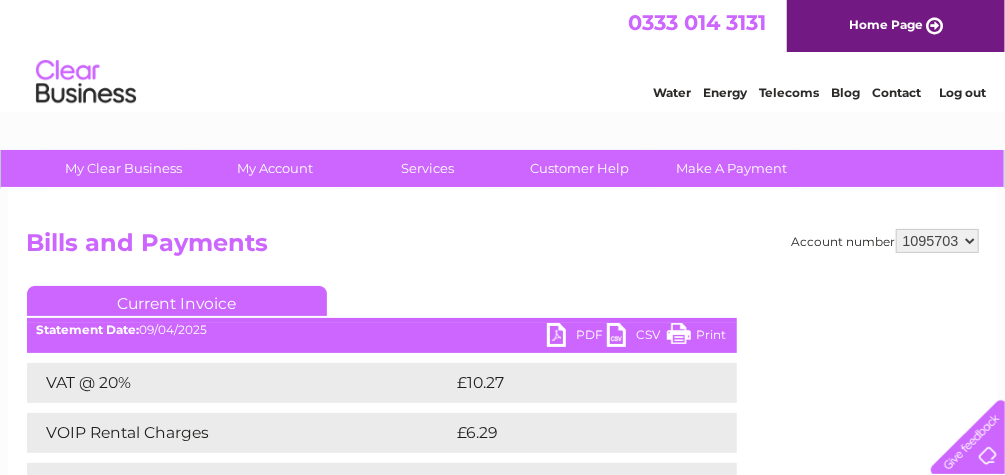 scroll, scrollTop: 0, scrollLeft: 0, axis: both 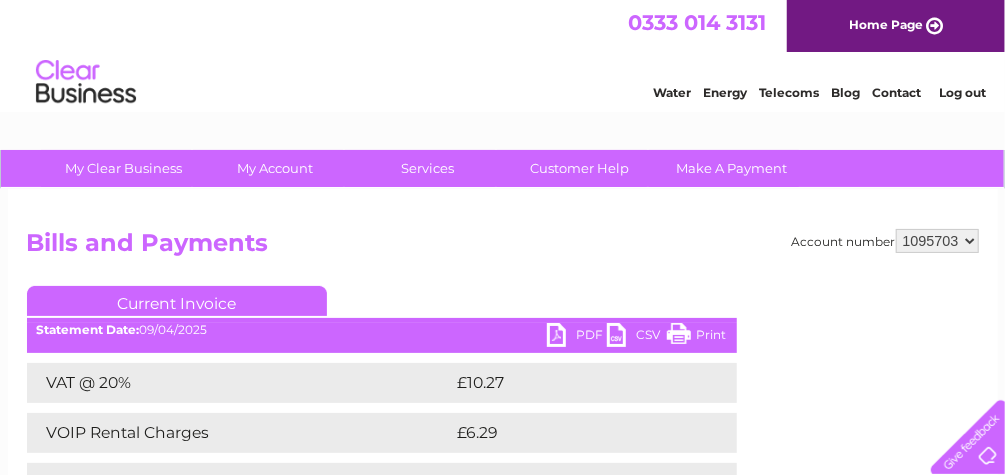 click on "Print" at bounding box center [697, 337] 